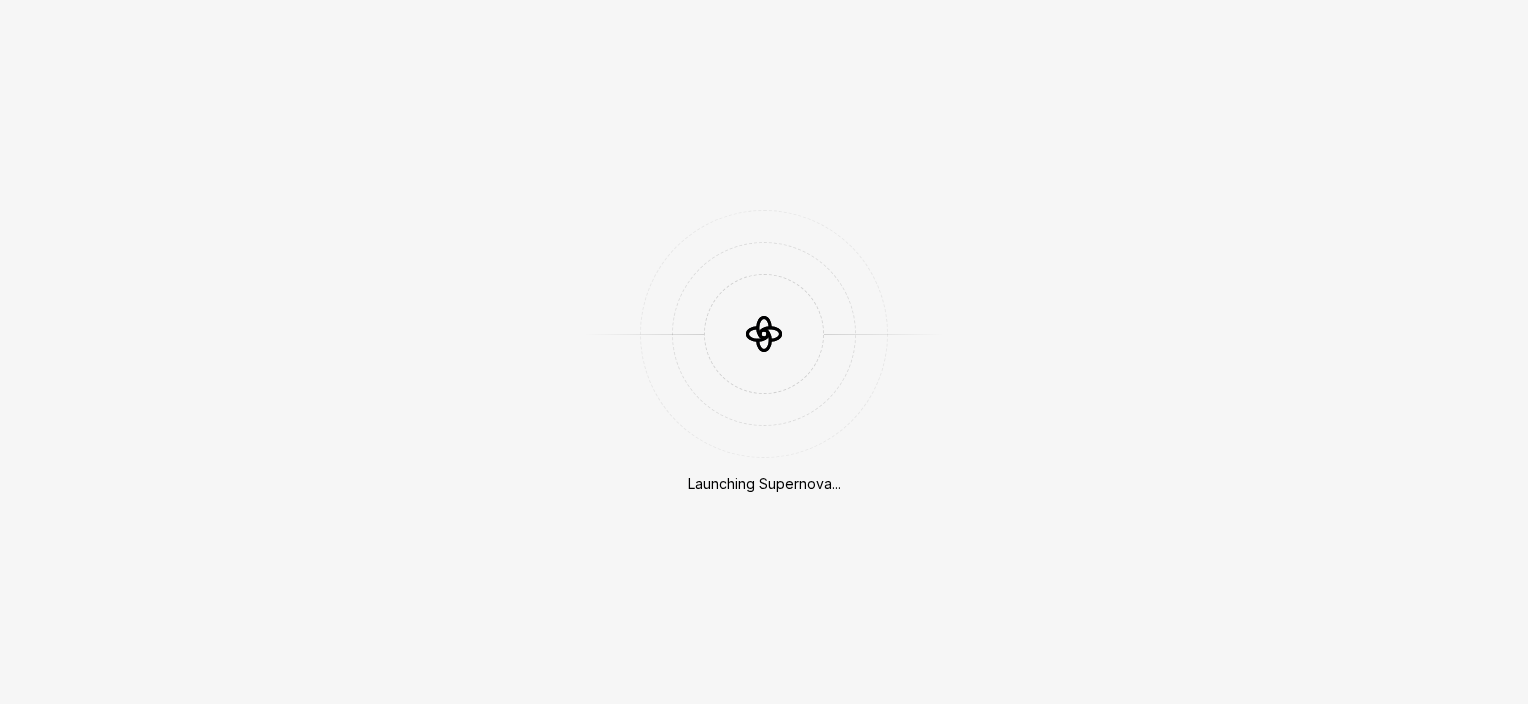 scroll, scrollTop: 0, scrollLeft: 0, axis: both 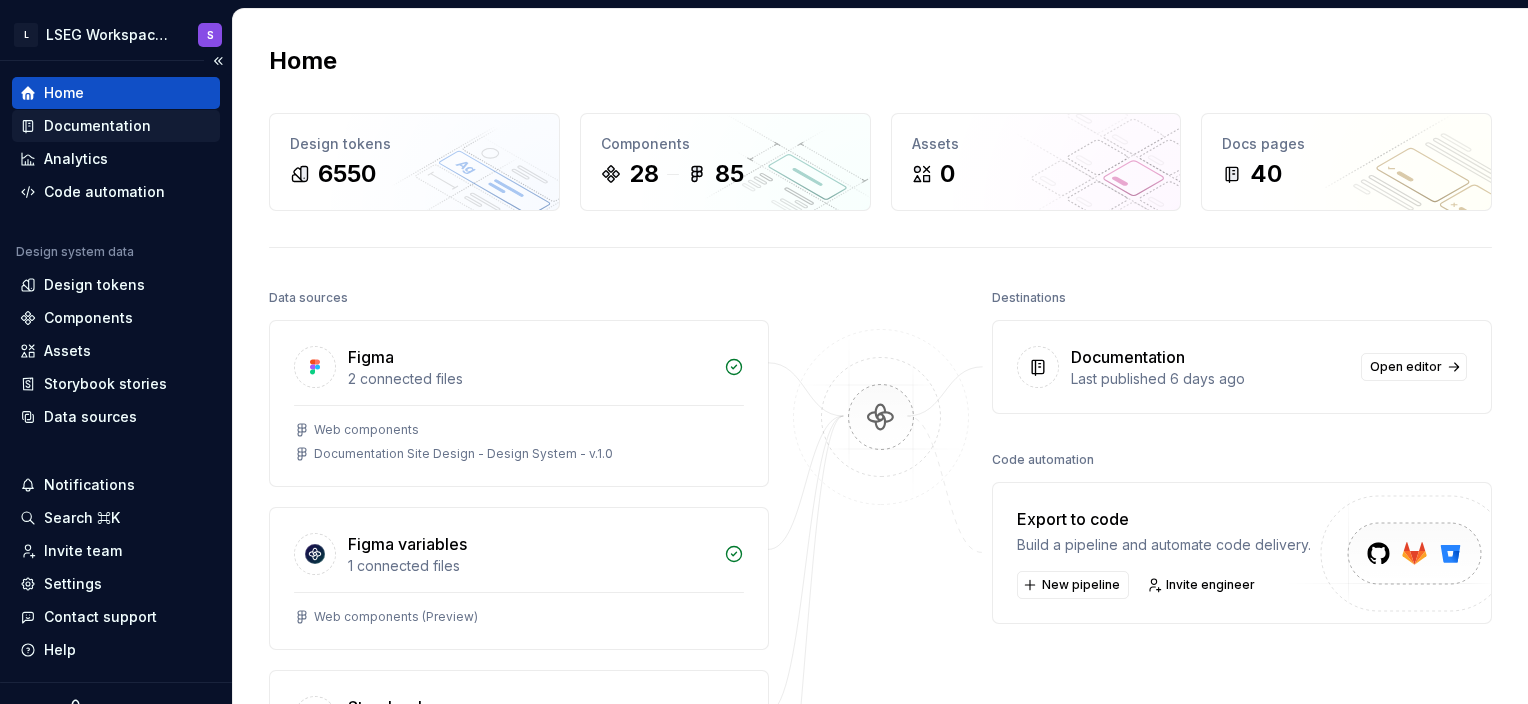 click on "Documentation" at bounding box center [97, 126] 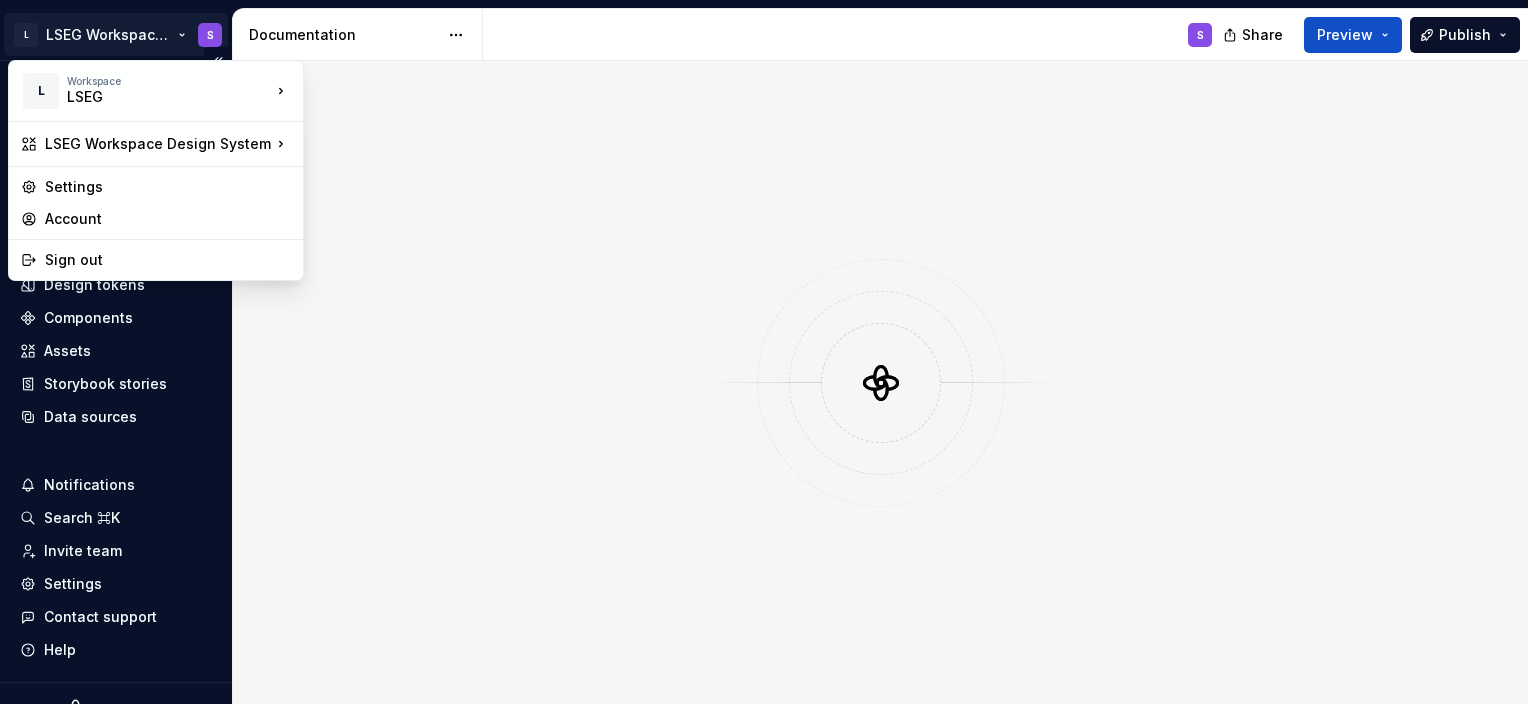 click on "L LSEG Workspace Design System S Home Documentation Analytics Code automation Design system data Design tokens Components Assets Storybook stories Data sources Notifications Search ⌘K Invite team Settings Contact support Help Documentation S Share Preview Publish 40 Pages Changes Enable approval workflow View edited pages by status when selecting which pages to publish.  Learn more . Turn on Dismiss Homepage Getting started  /  Designers Getting started  /  Developers Foundations  /  Design tokens Foundations  /  Typography Components  /  Component overview Components  /  Accordion Components  /  Accordion - POC hosting storybook Components  /  Avatar Components  /  Badge Components  /  Button Components  /  Checkbox Components  /  Content panel Components  /  Company logo Components  /  Context menu Components  /  Dialog Components  /  Disclosure Components  /  Divider Components  /  Drawer Components  /  Flag Components  /  Format date Components  /  Format number" at bounding box center [764, 352] 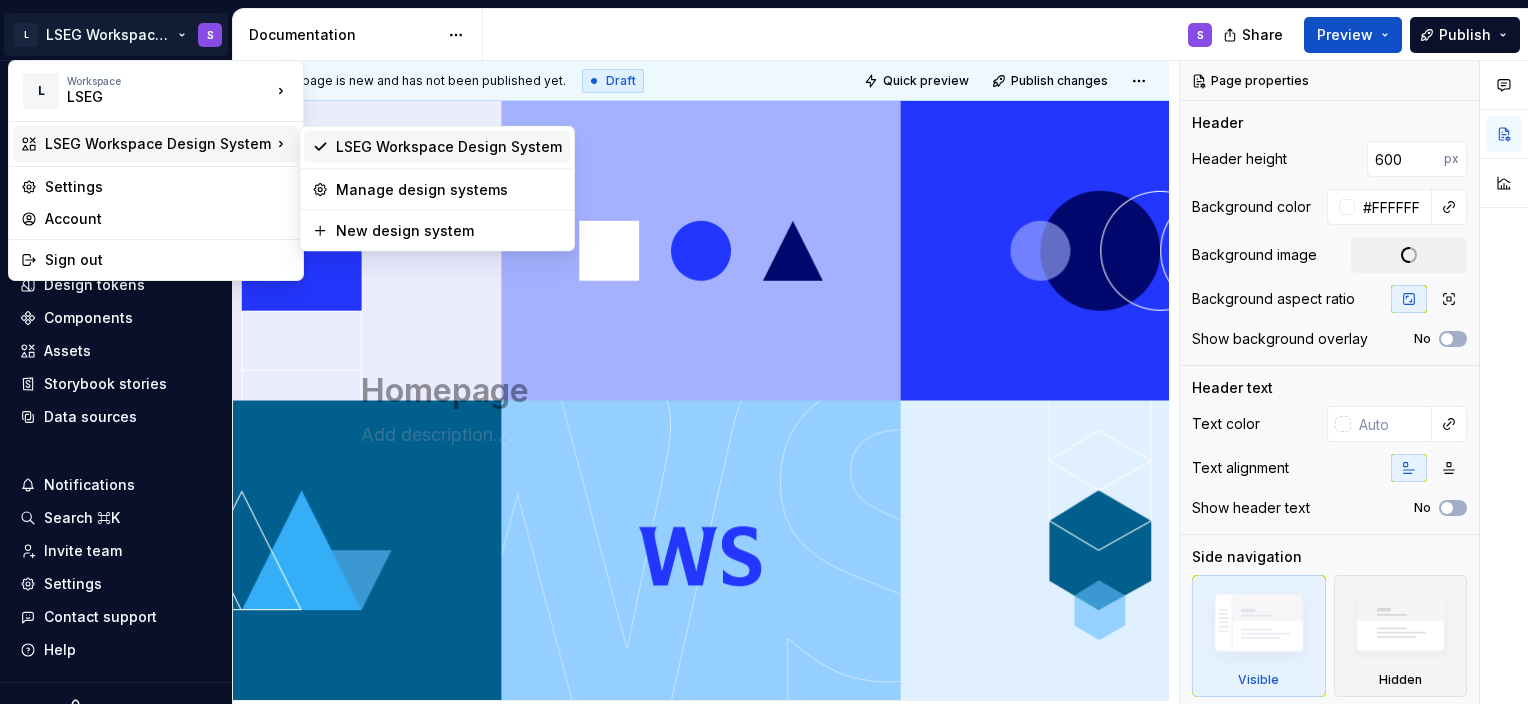 click on "LSEG Workspace Design System" at bounding box center (437, 147) 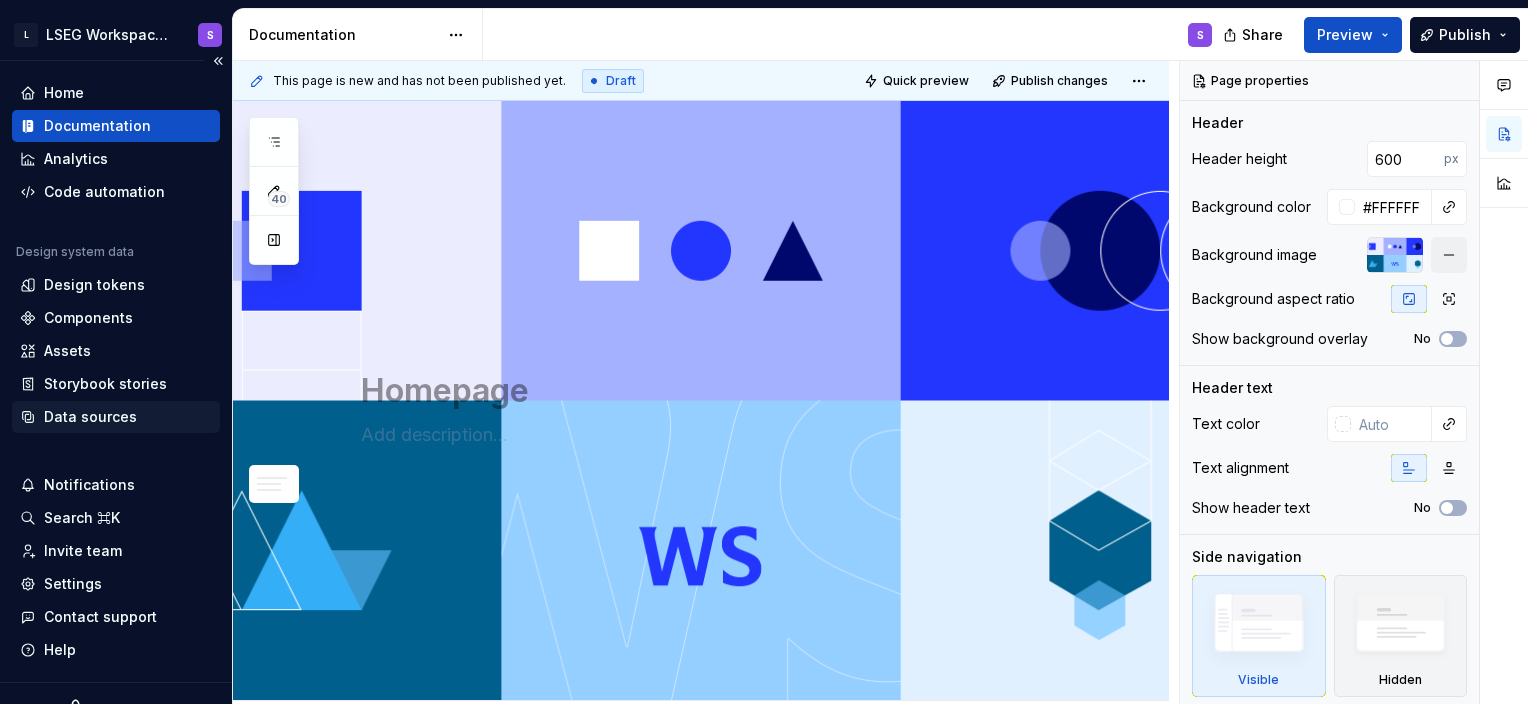 scroll, scrollTop: 31, scrollLeft: 0, axis: vertical 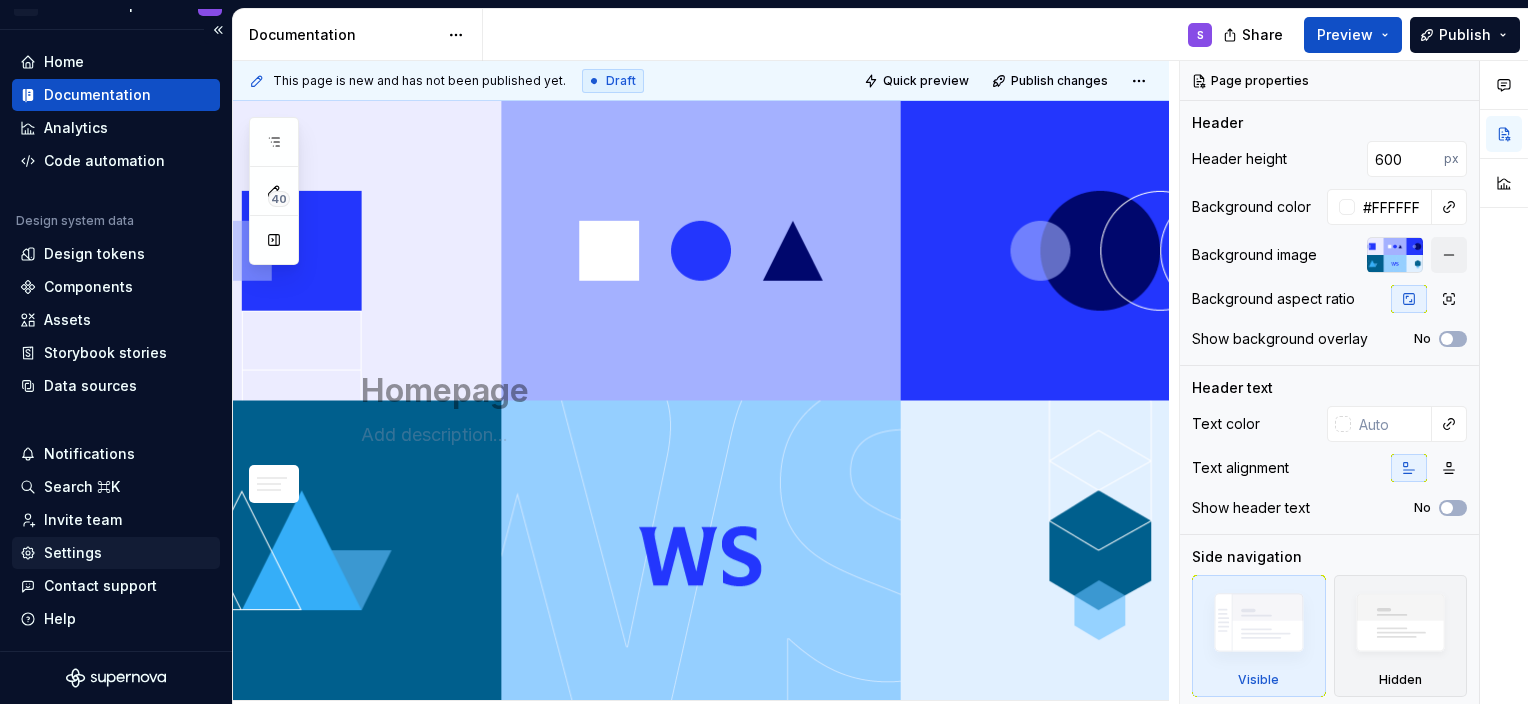 click on "Settings" at bounding box center (116, 553) 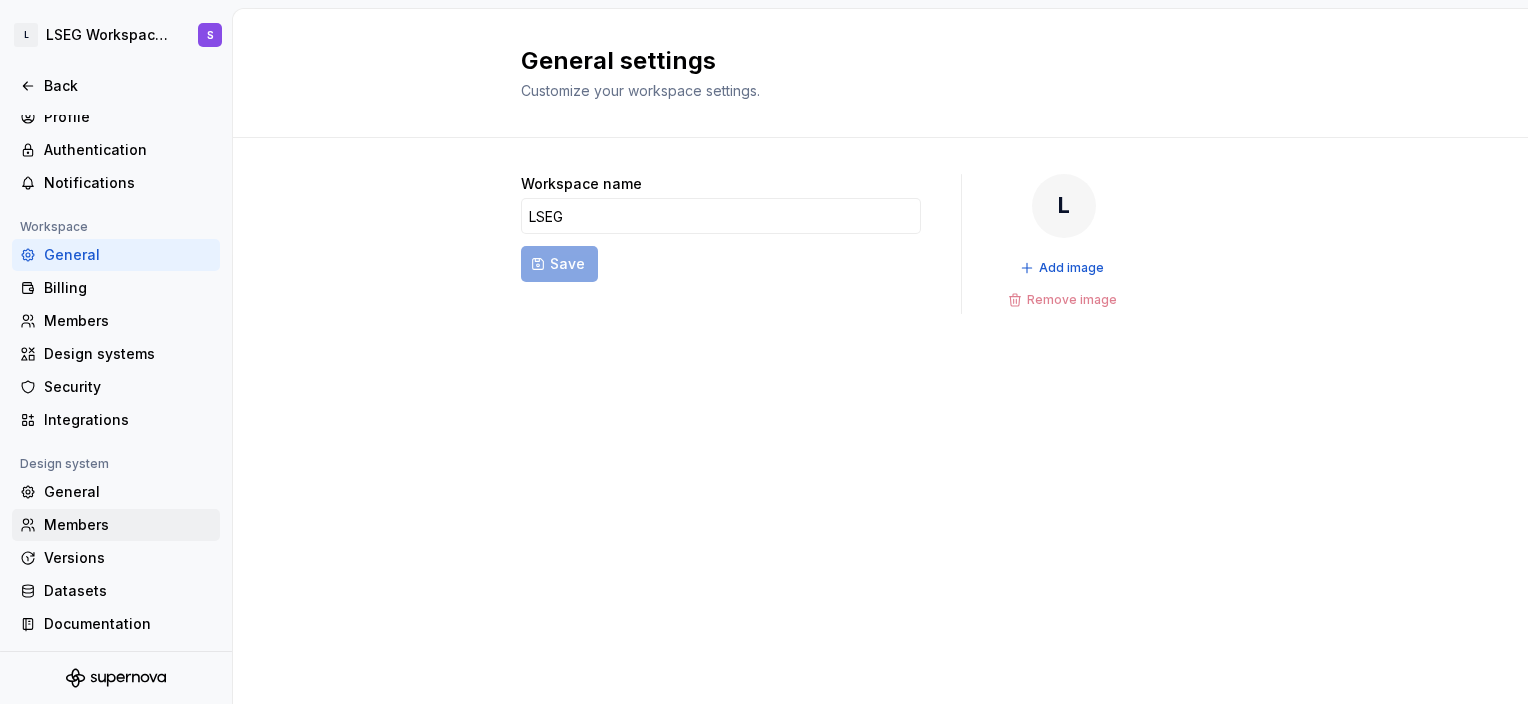 scroll, scrollTop: 0, scrollLeft: 0, axis: both 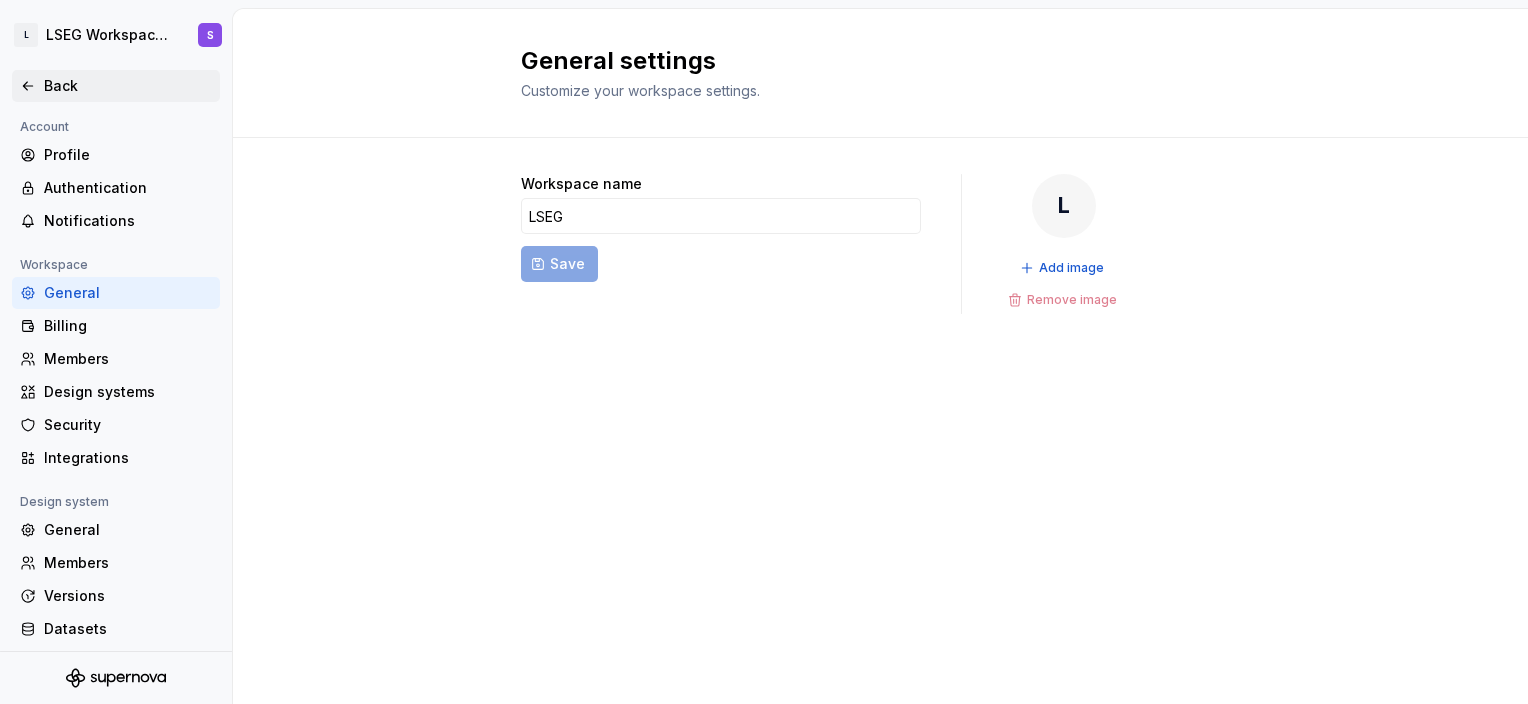 click on "Back" at bounding box center (128, 86) 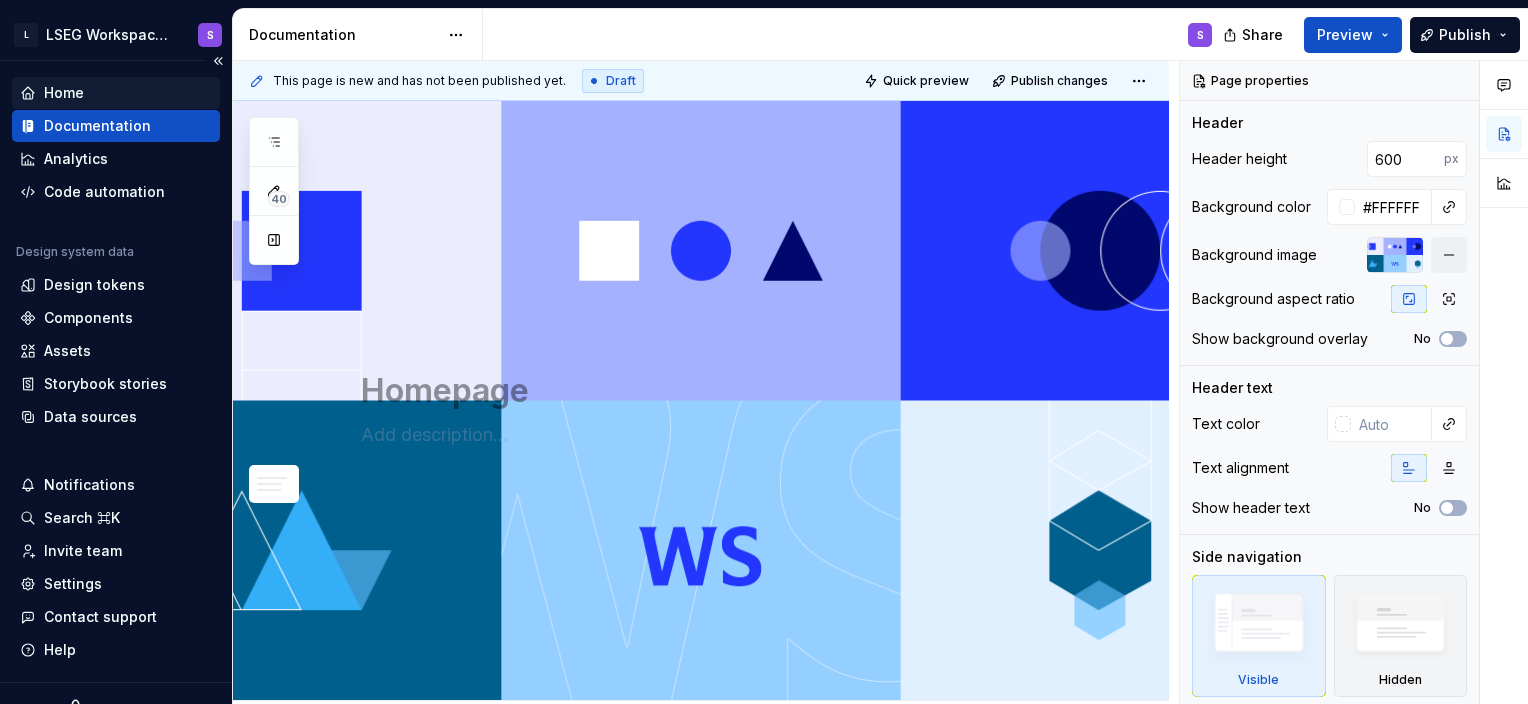click on "Home" at bounding box center [116, 93] 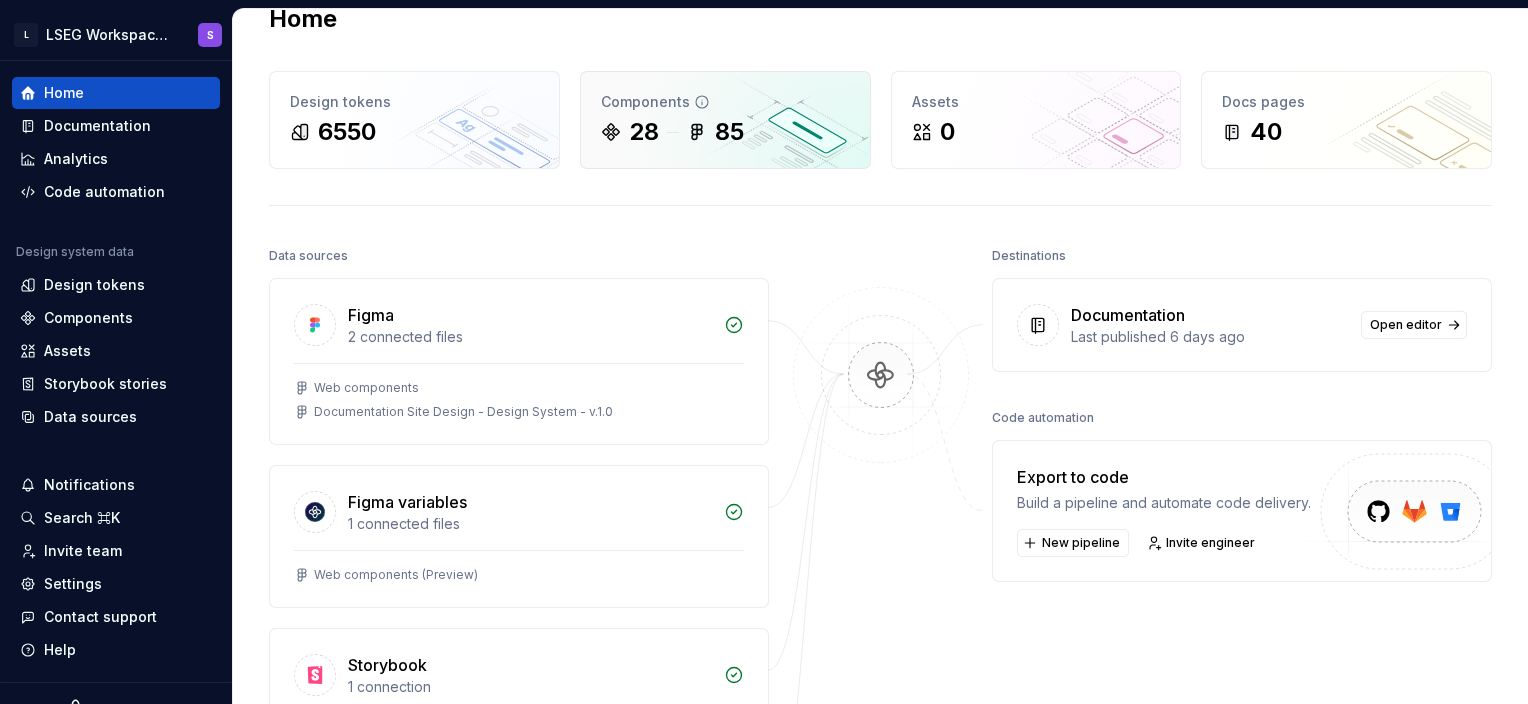 scroll, scrollTop: 0, scrollLeft: 0, axis: both 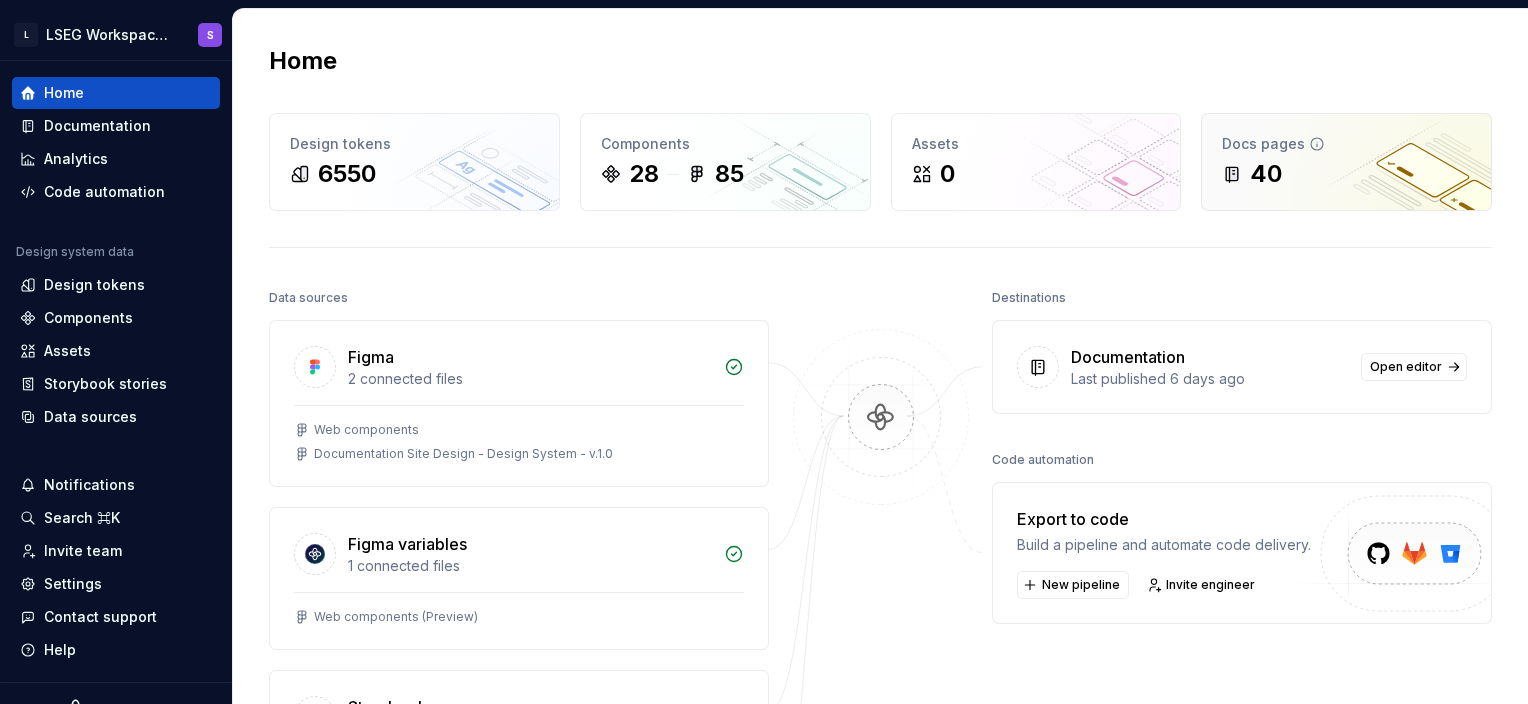 click 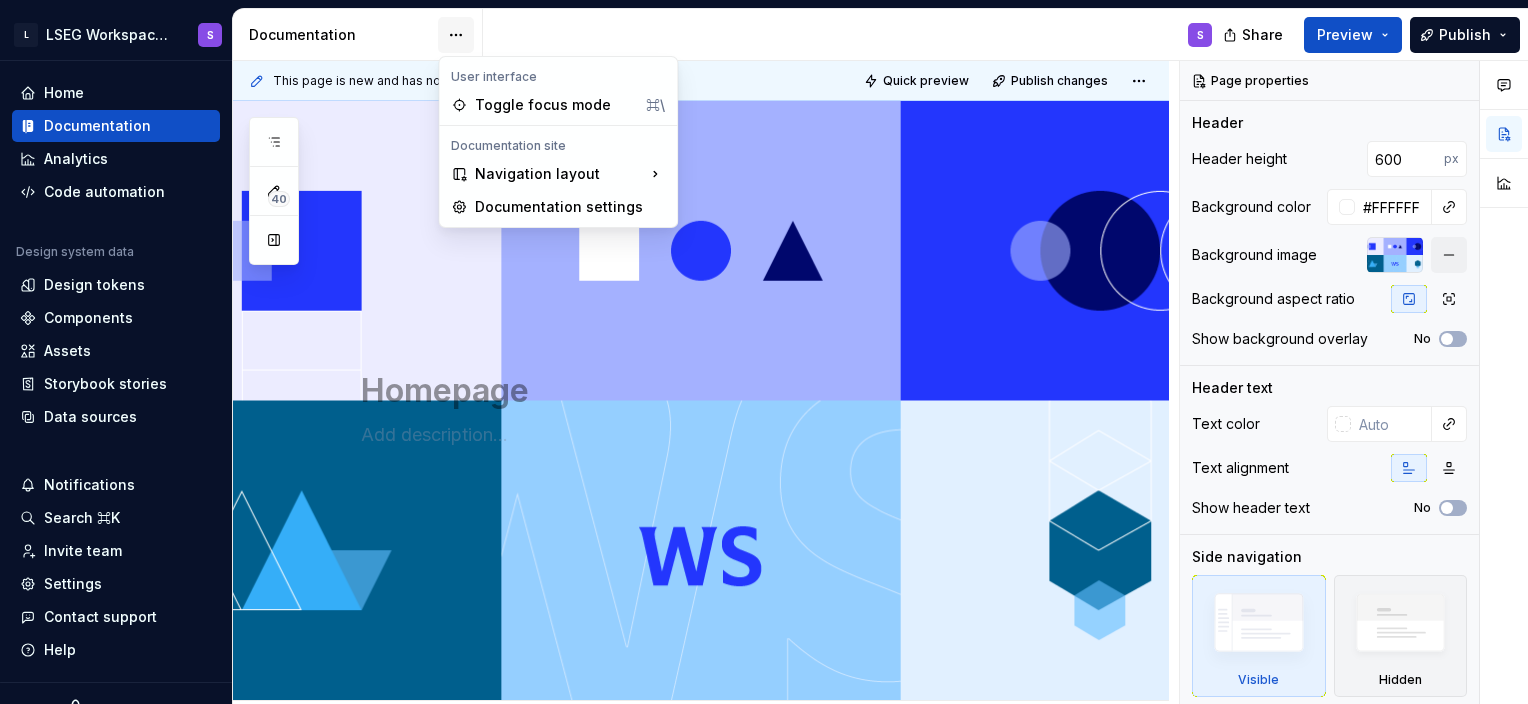 click on "L LSEG Workspace Design System S Home Documentation Analytics Code automation Design system data Design tokens Components Assets Storybook stories Data sources Notifications Search ⌘K Invite team Settings Contact support Help Documentation S Share Preview Publish 40 Pages Add
Accessibility guide for tree Page tree.
Navigate the tree with the arrow keys. Common tree hotkeys apply. Further keybindings are available:
enter to execute primary action on focused item
f2 to start renaming the focused item
escape to abort renaming an item
control+d to start dragging selected items
Homepage S Getting started Designers Developers Foundations Design tokens Typography Components Component overview Accordion Accordion - POC hosting storybook Avatar Badge Button Checkbox Content panel Company logo Context menu Dialog Disclosure Divider Drawer Flag Format date Format number Icon Logo Menu Menu button Nav Persona Popover Radio Relative time Switch Tabs" at bounding box center (764, 352) 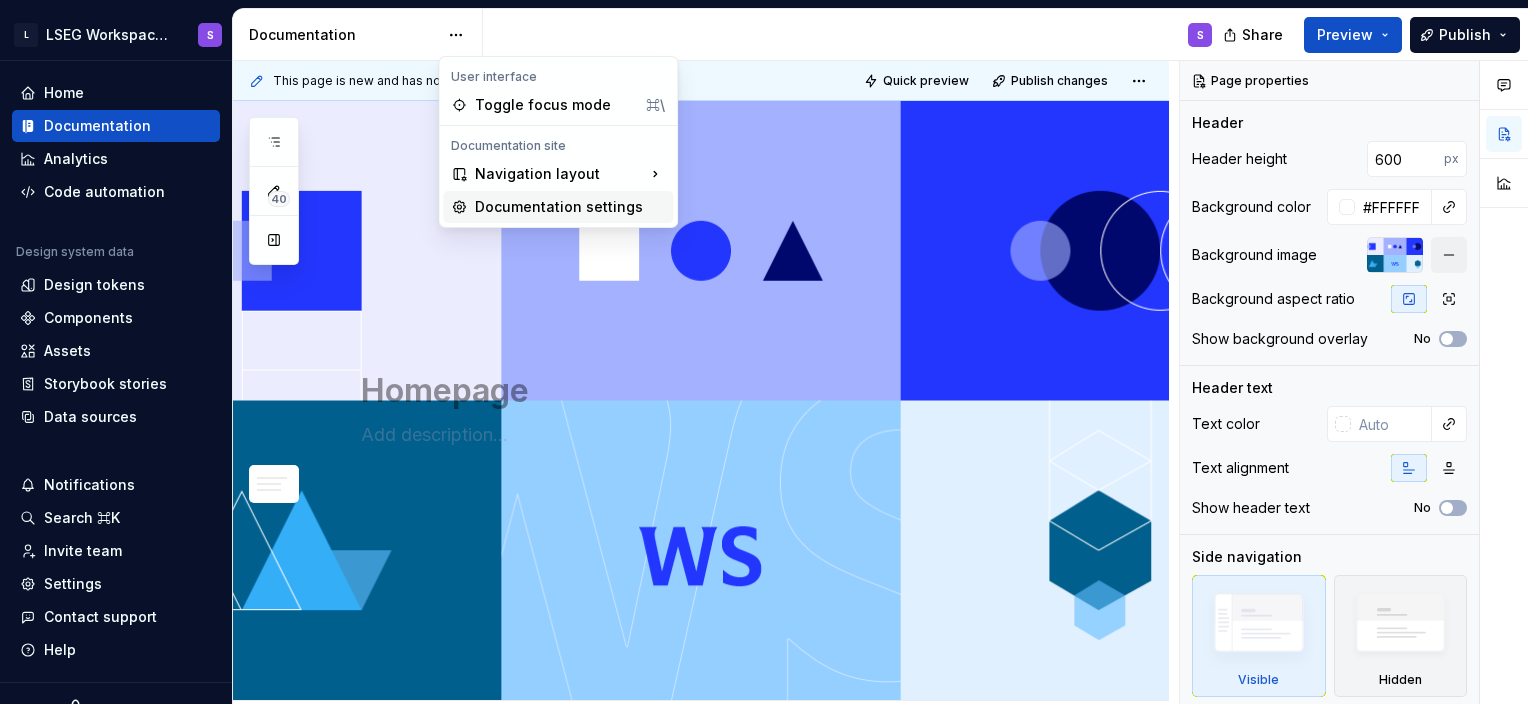 click on "Documentation settings" at bounding box center [570, 207] 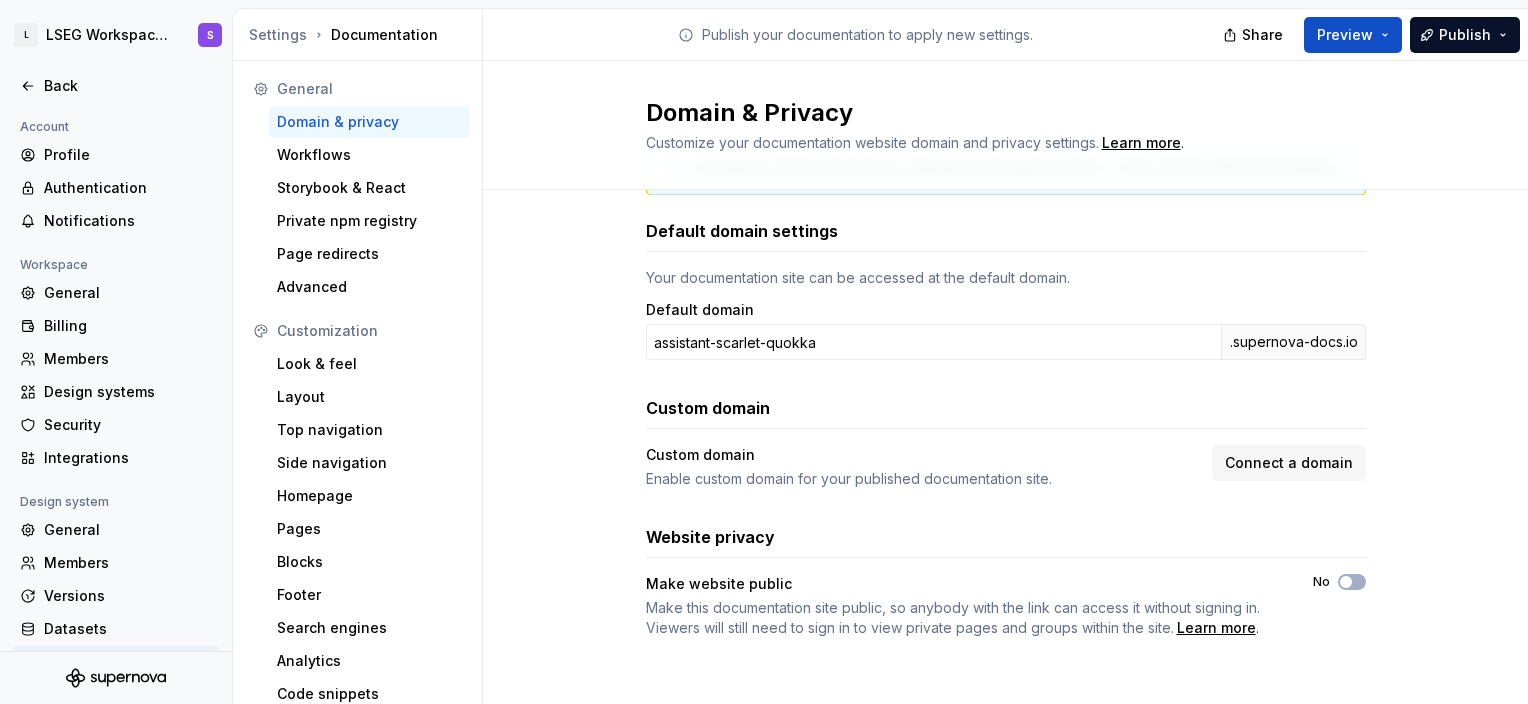 scroll, scrollTop: 0, scrollLeft: 0, axis: both 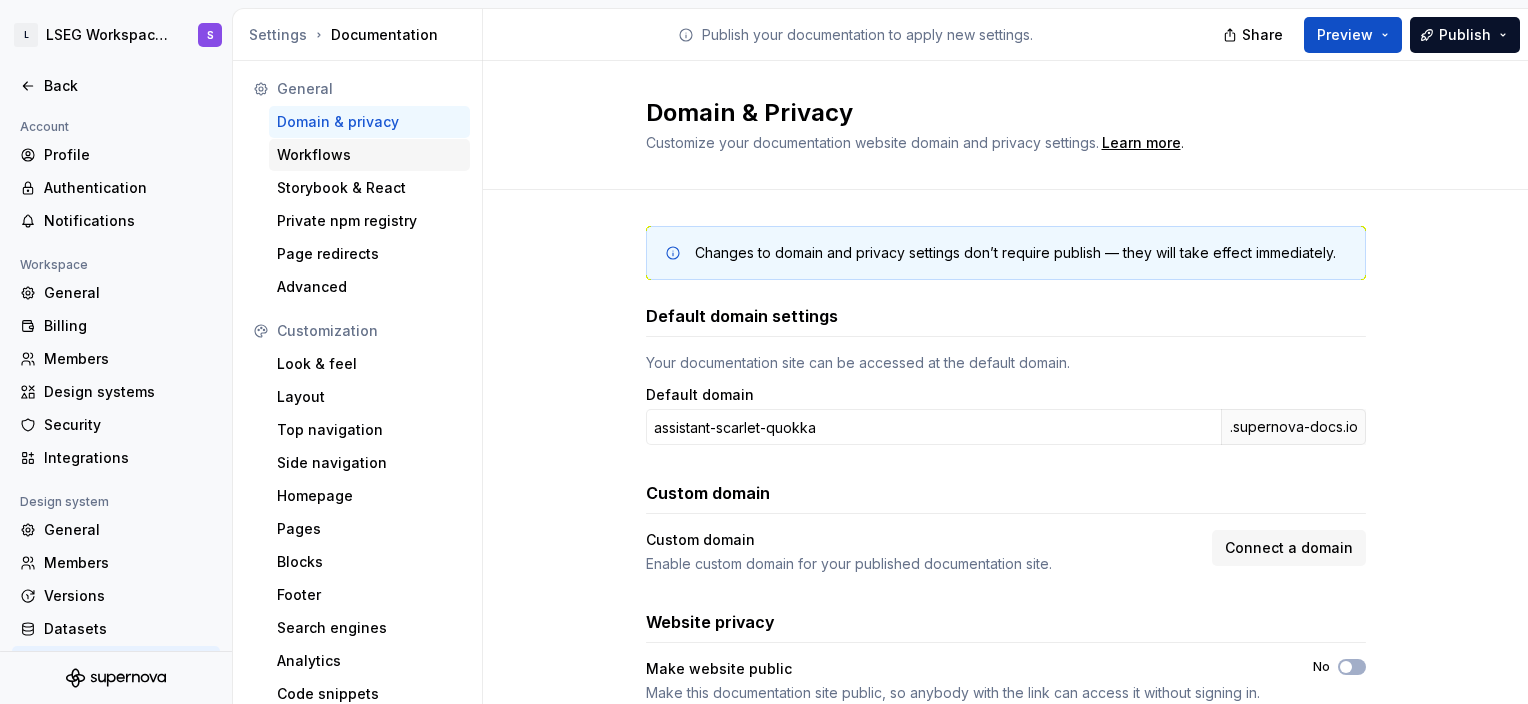 click on "Workflows" at bounding box center (369, 155) 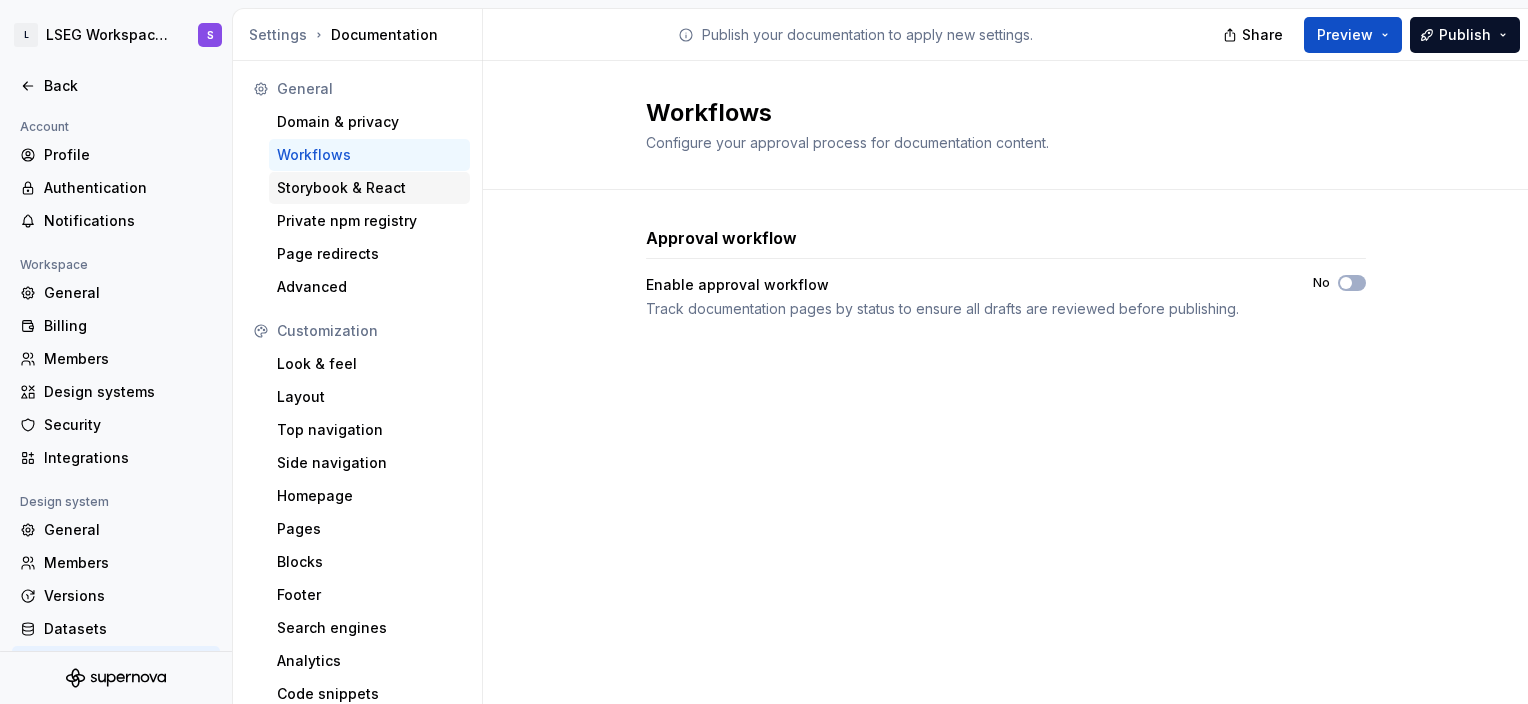 click on "Storybook & React" at bounding box center [369, 188] 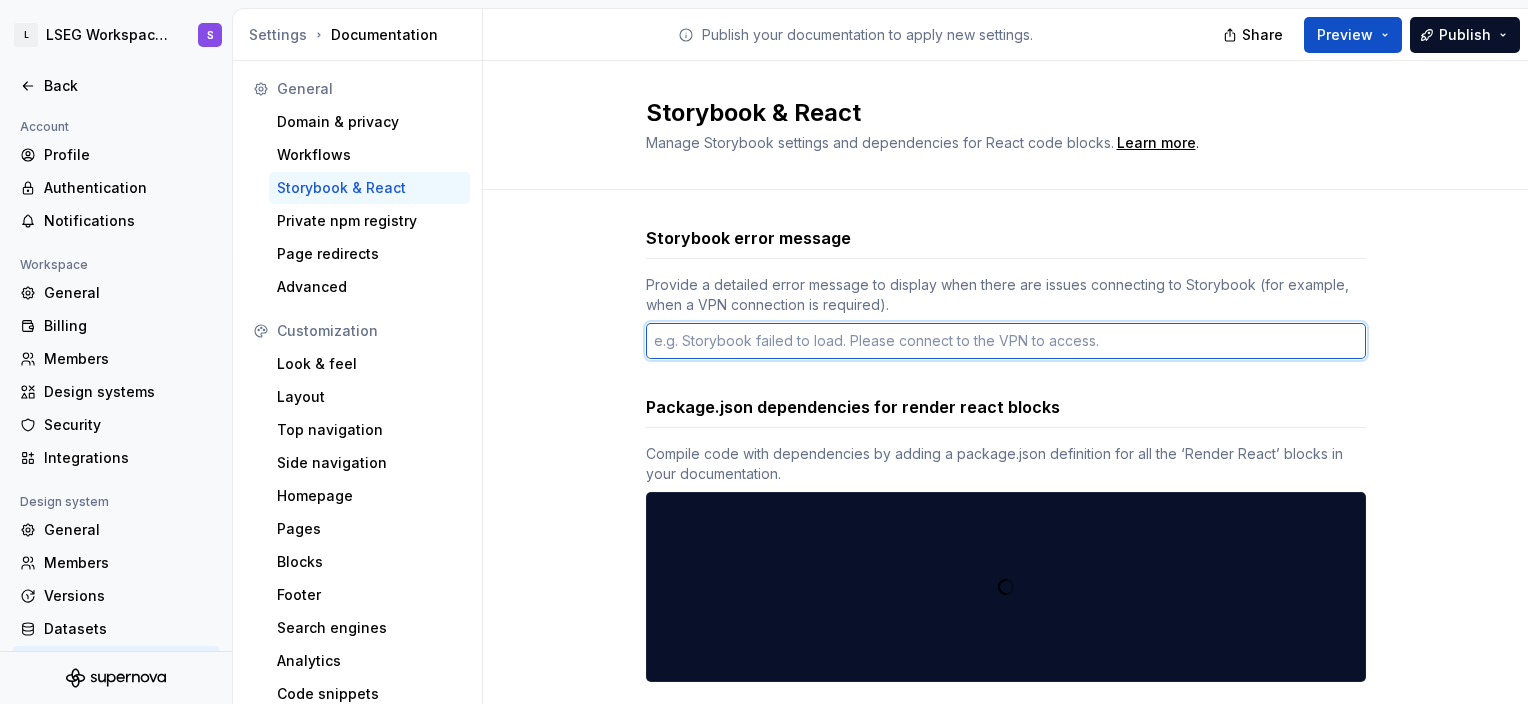 click at bounding box center (1006, 341) 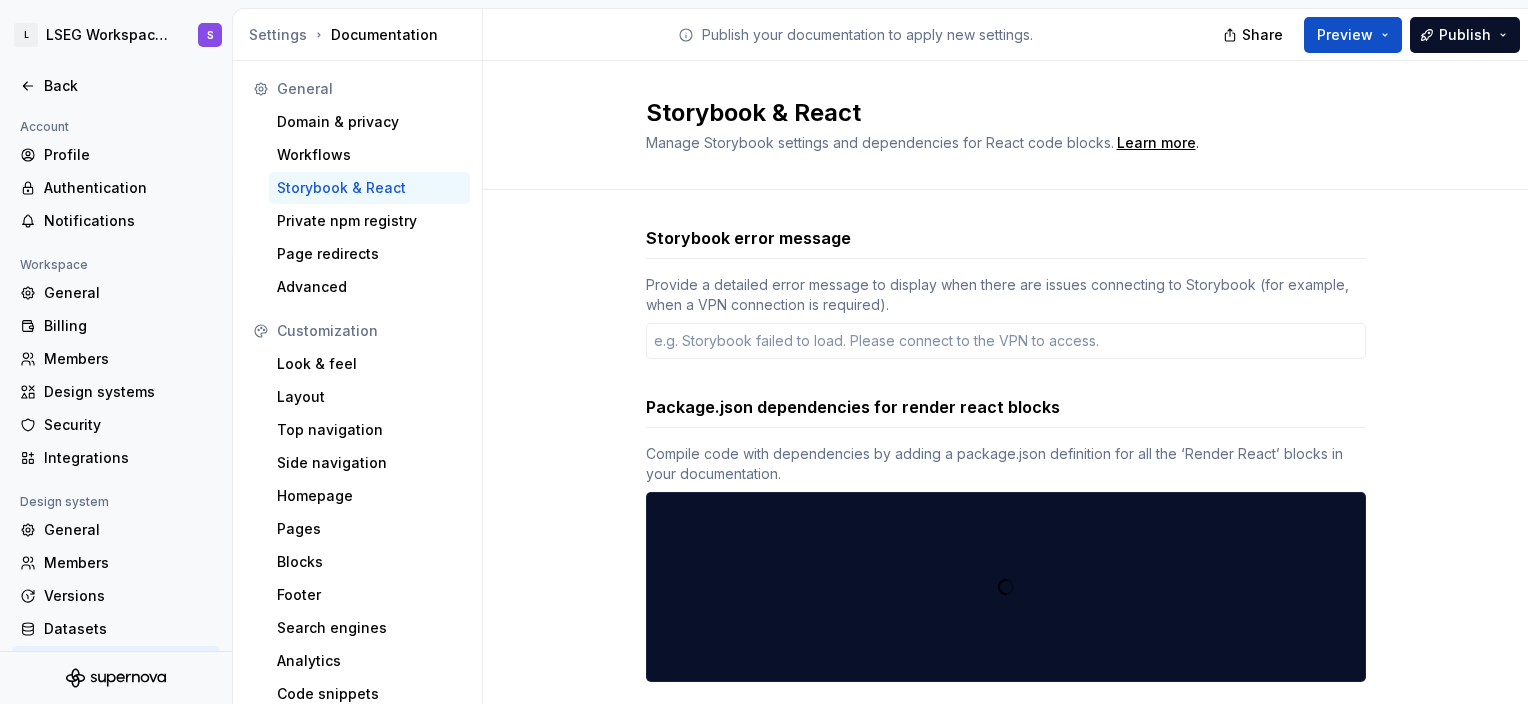 click on "Storybook error message Provide a detailed error message to display when there are issues connecting to Storybook (for example, when a VPN connection is required). Package.json dependencies for render react blocks Compile code with dependencies by adding a package.json definition for all the ‘Render React’ blocks in your documentation." at bounding box center [1006, 454] 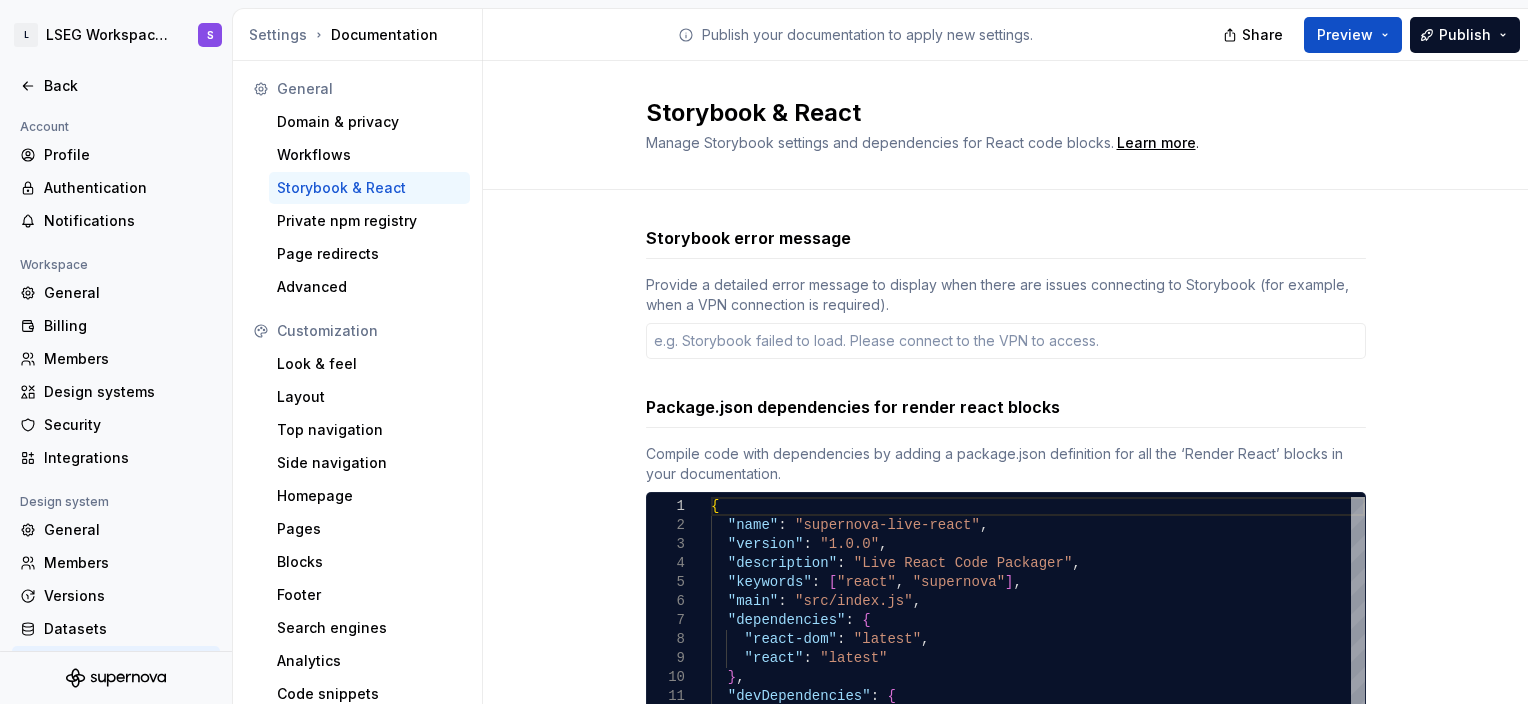 type on "*" 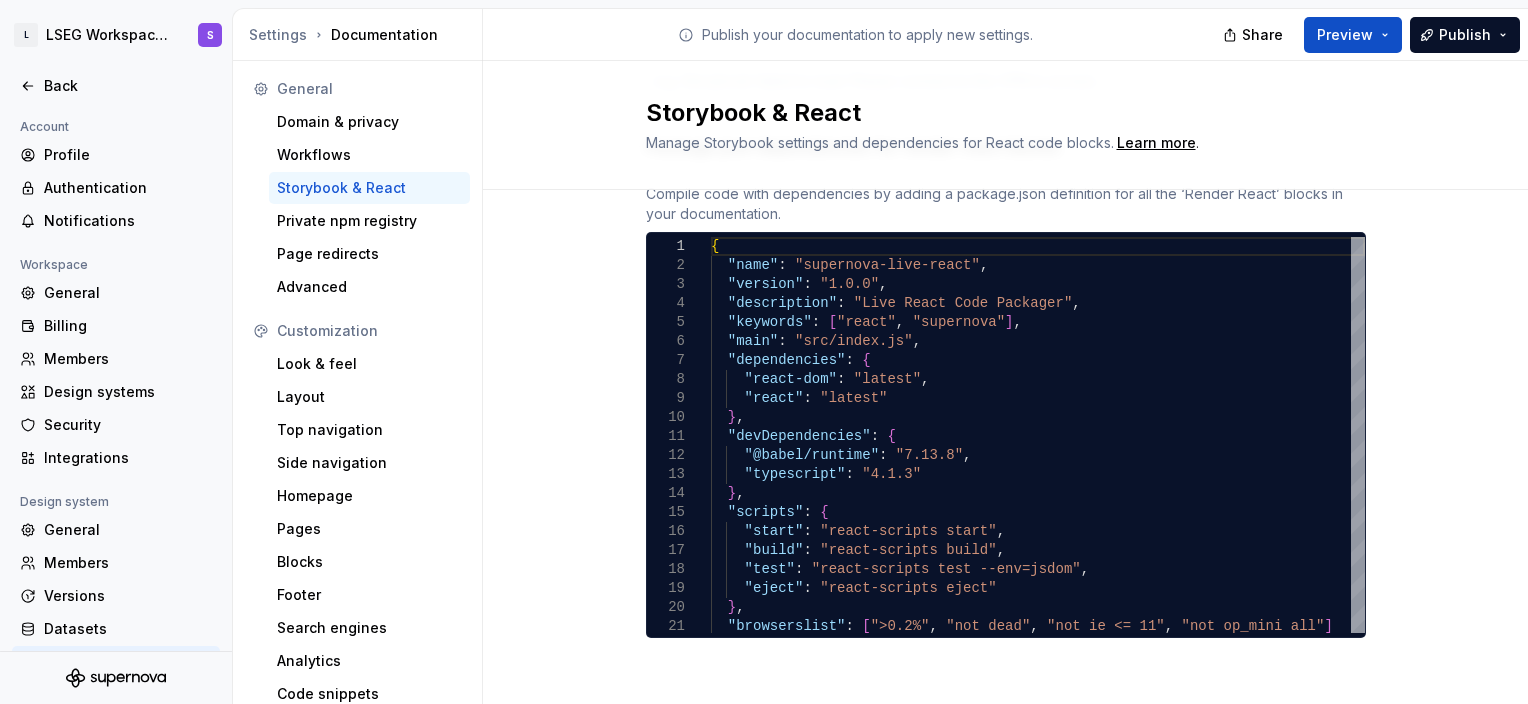 scroll, scrollTop: 0, scrollLeft: 0, axis: both 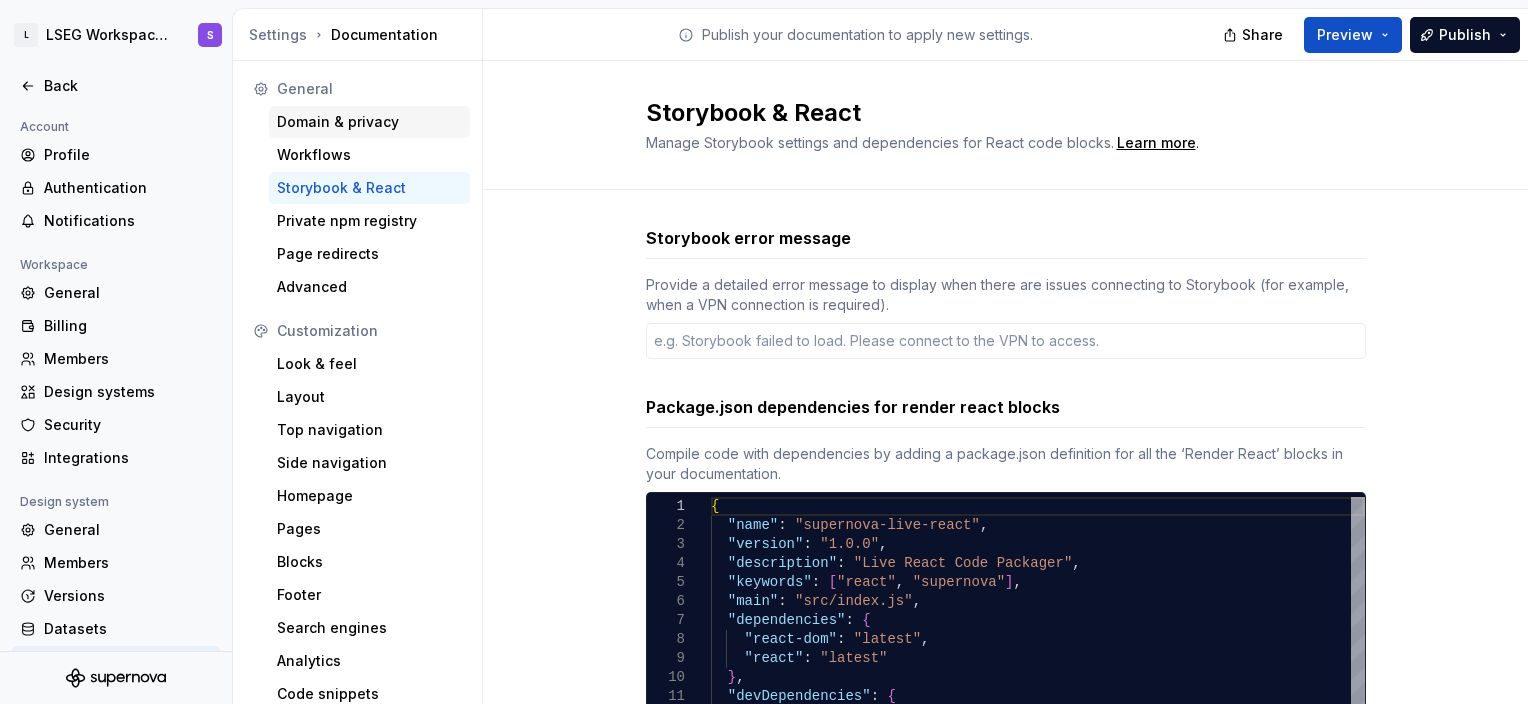 click on "Domain & privacy" at bounding box center (369, 122) 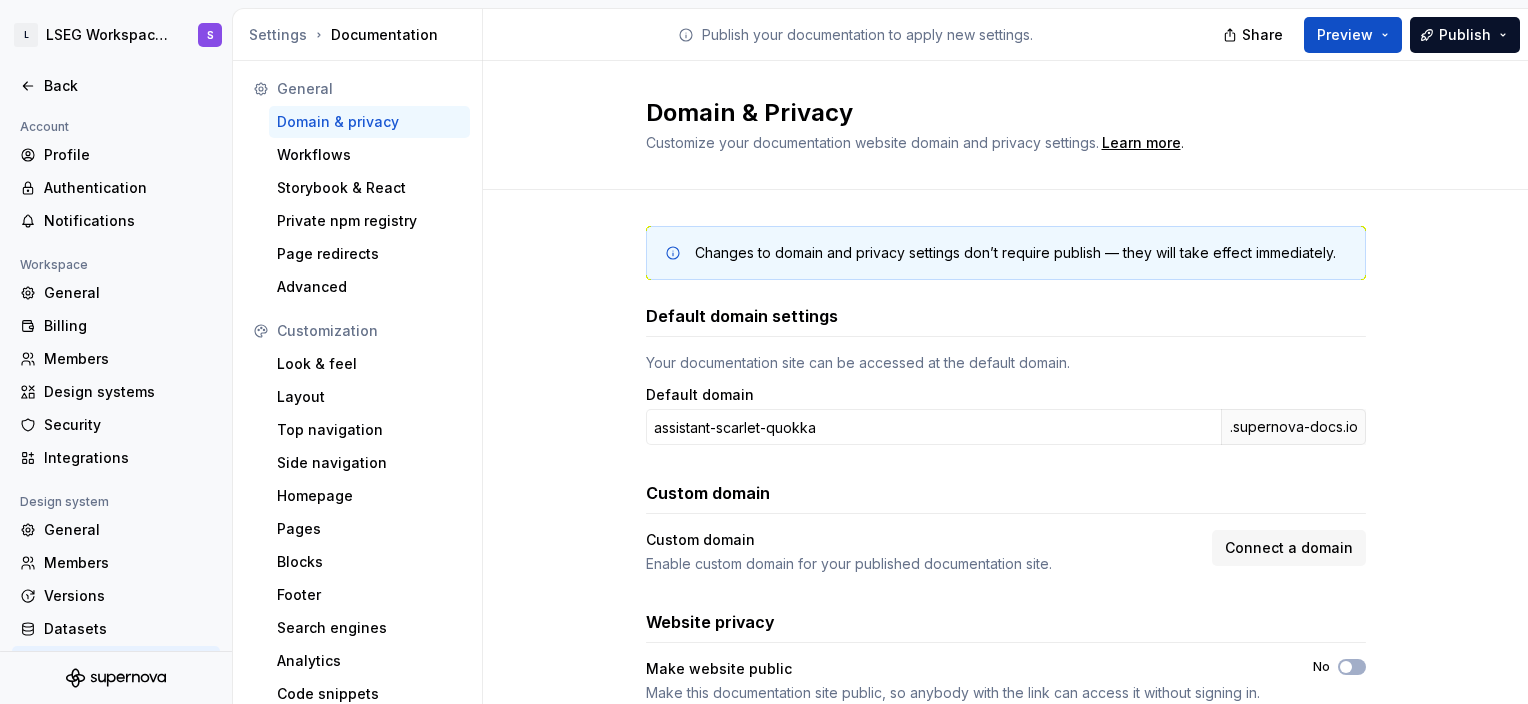click on "General" at bounding box center (369, 89) 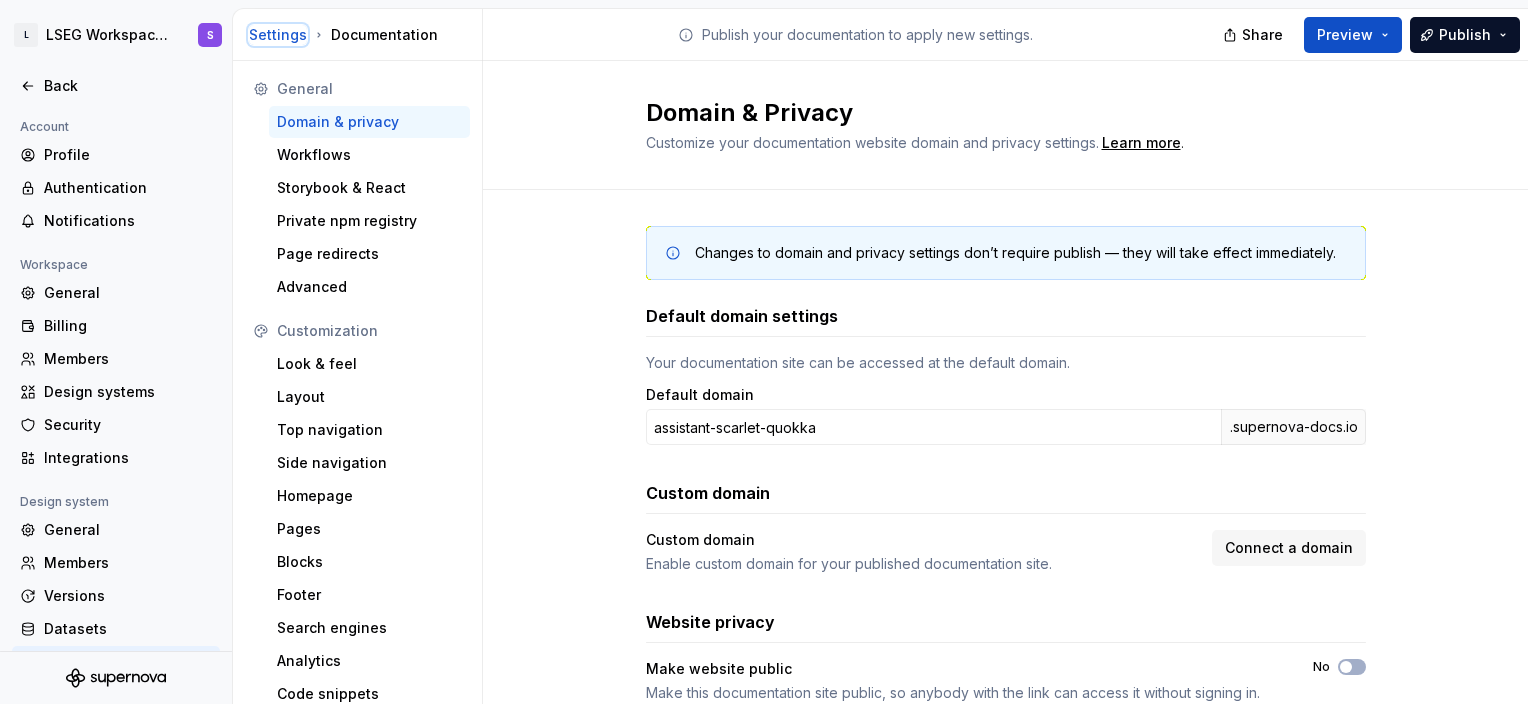 click on "Settings" at bounding box center (278, 35) 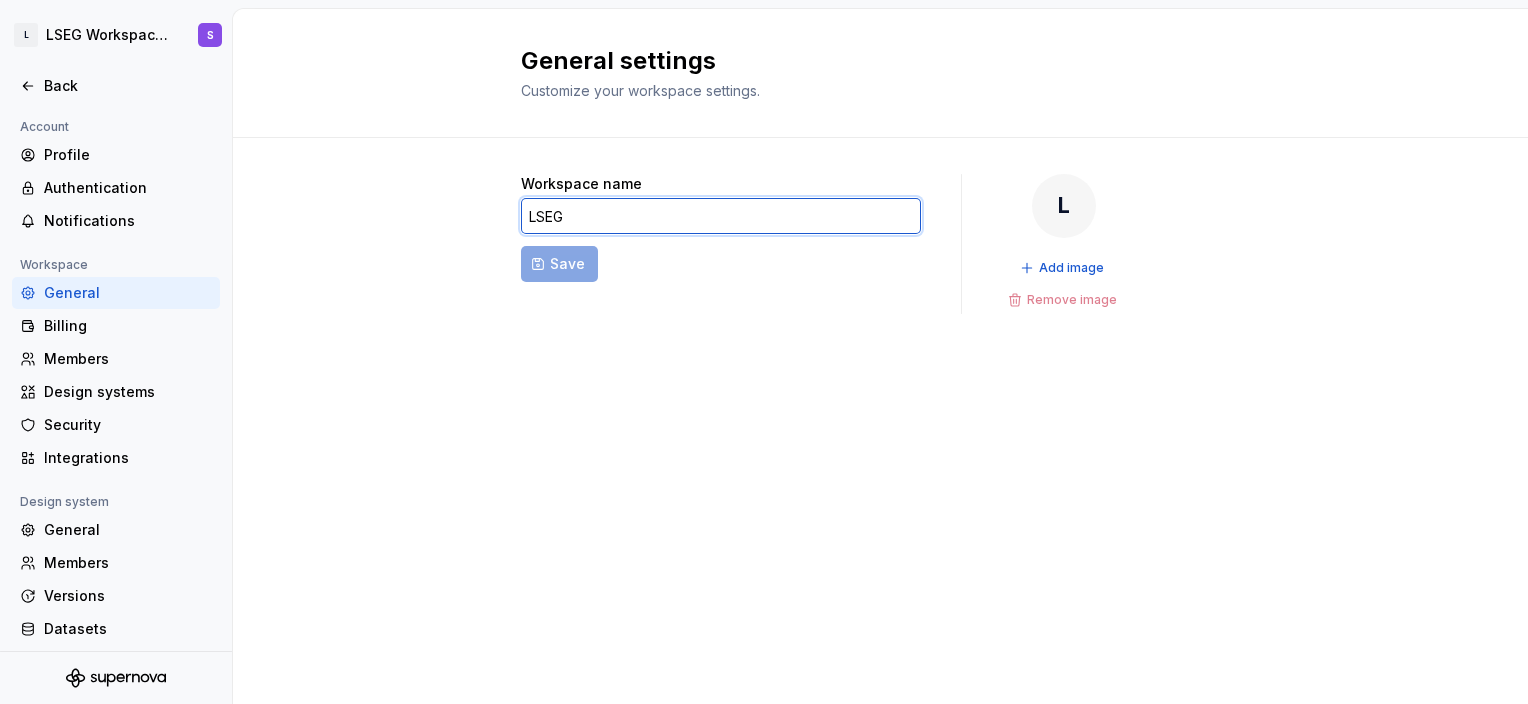 click on "LSEG" at bounding box center [721, 216] 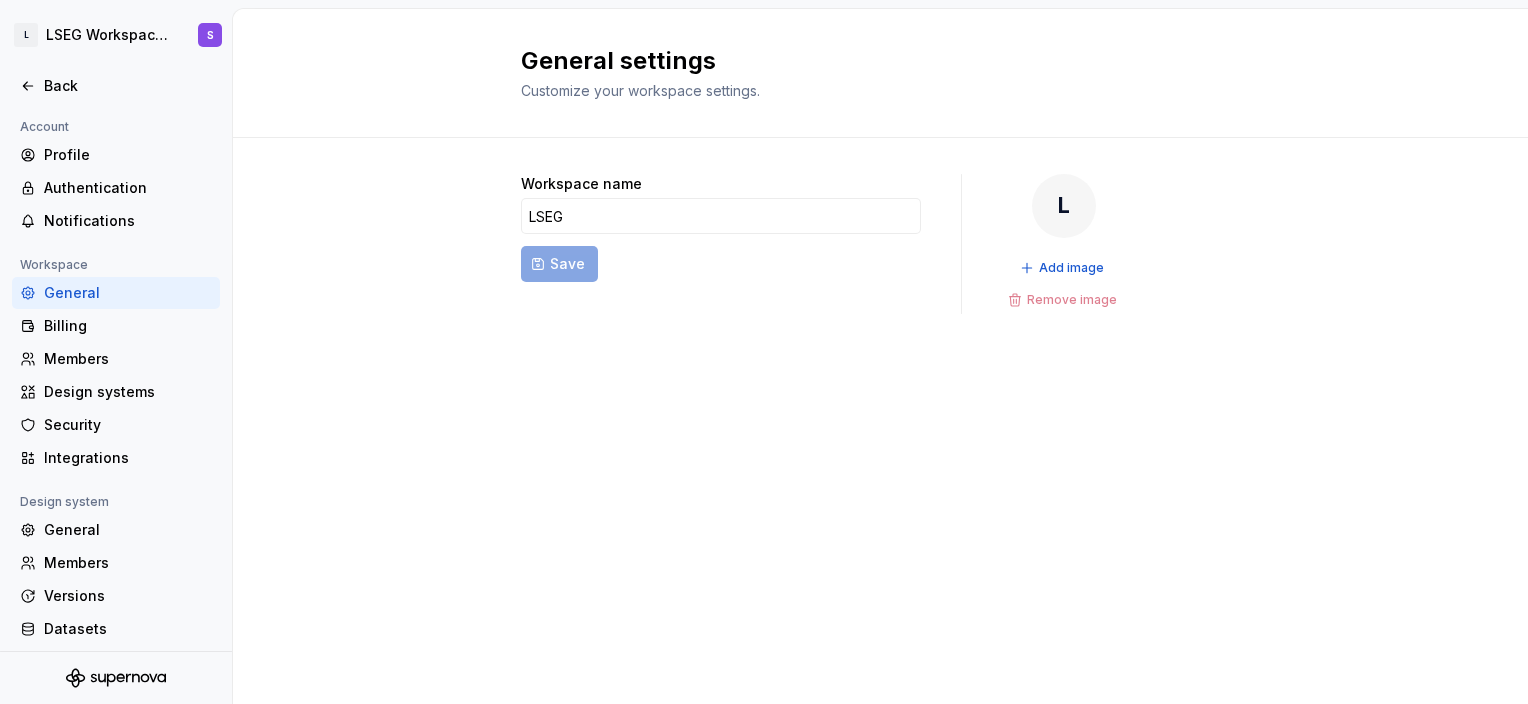 click on "Workspace name" at bounding box center (581, 184) 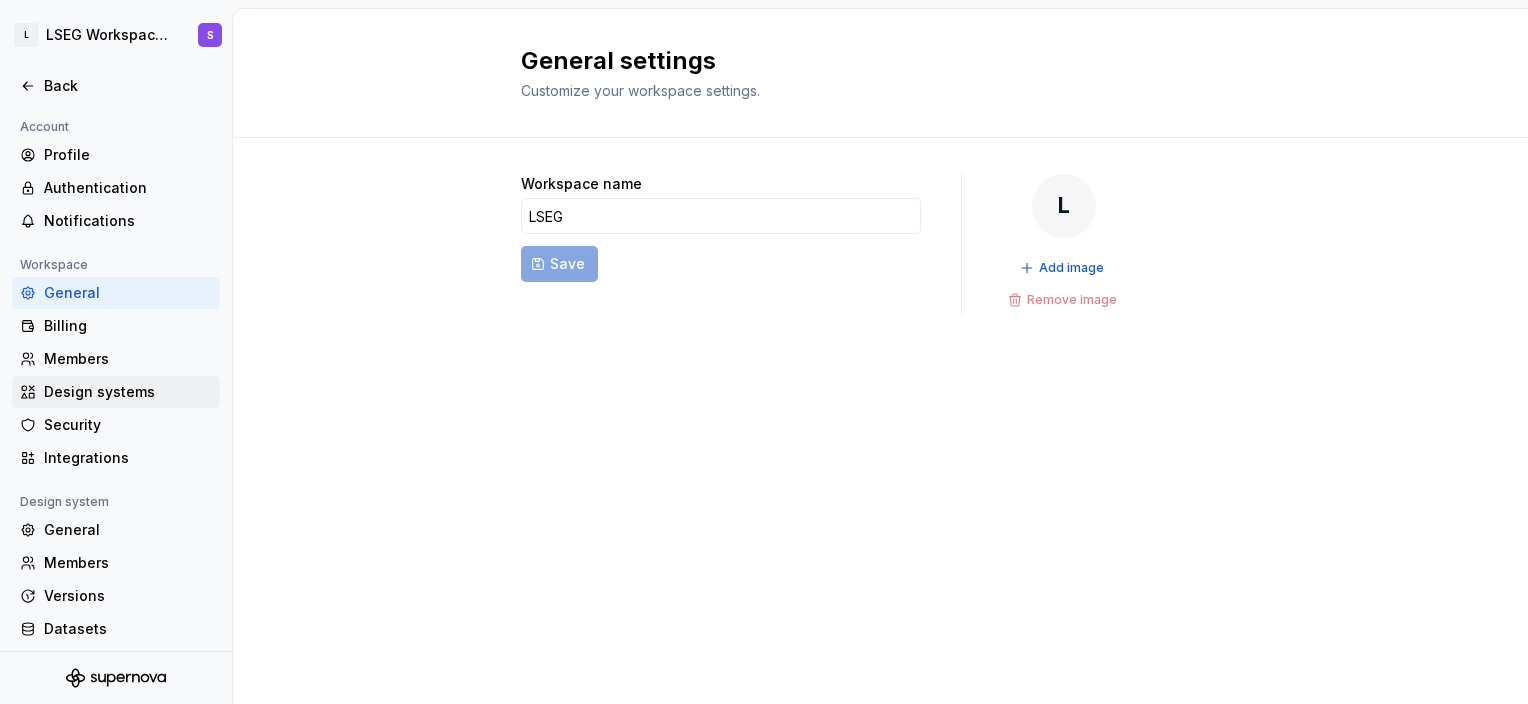 click on "Design systems" at bounding box center [128, 392] 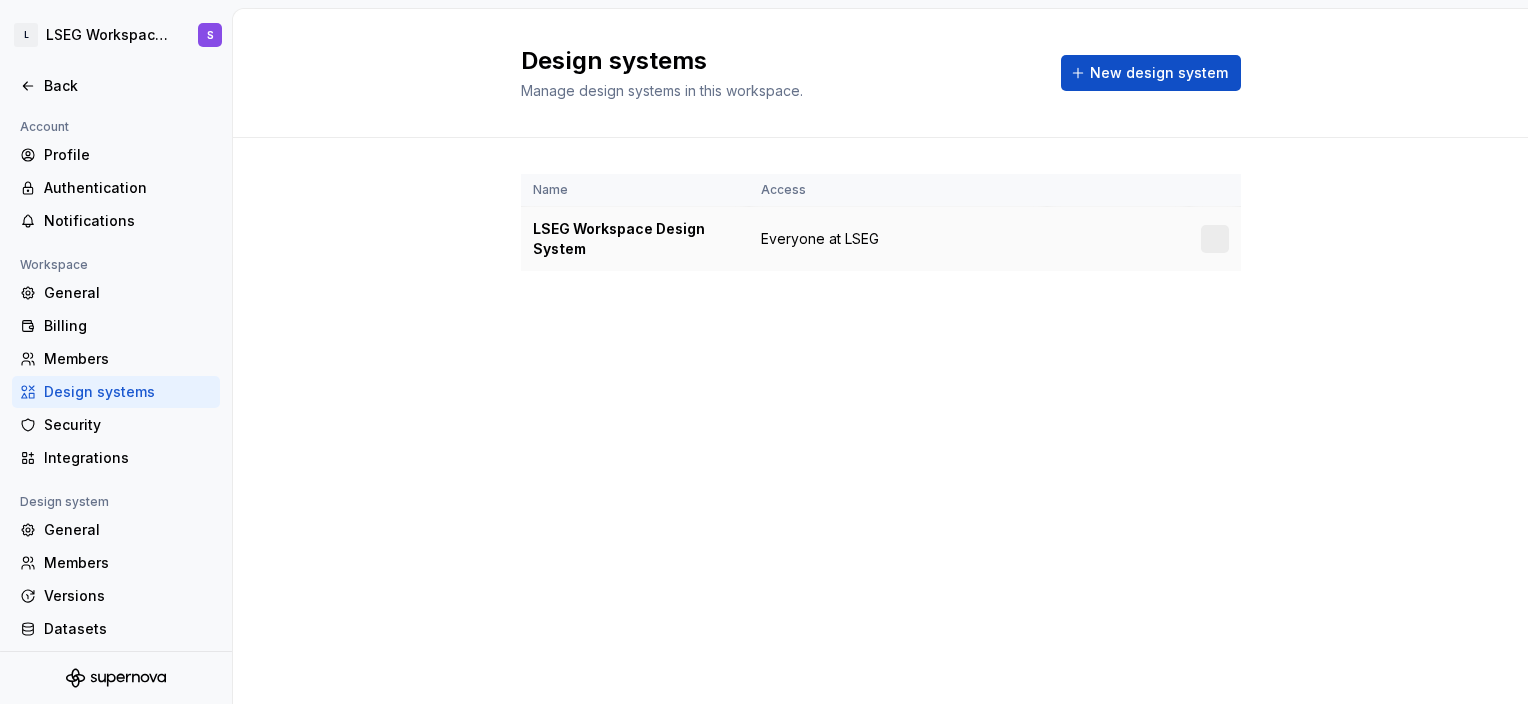 click on "LSEG Workspace Design System" at bounding box center [635, 239] 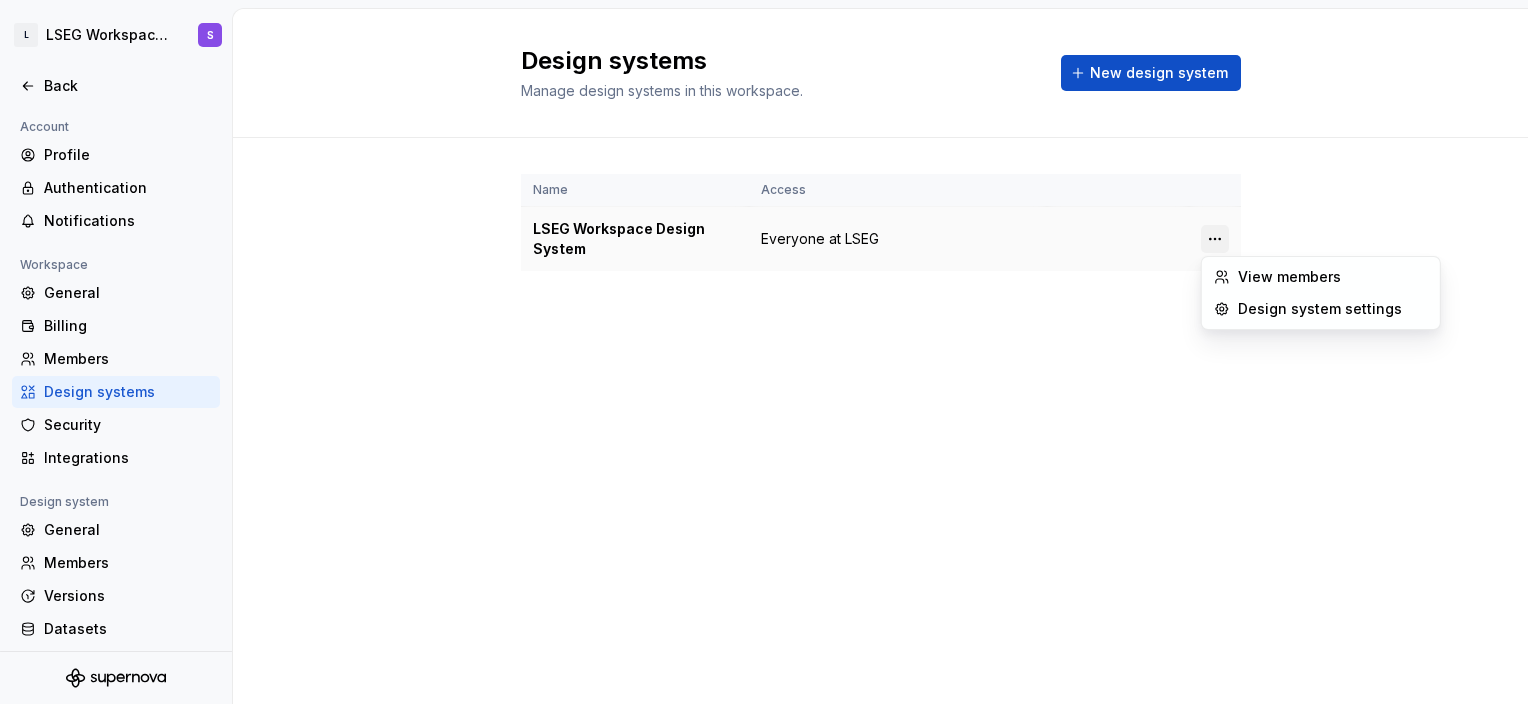 click on "L LSEG Workspace Design System S Back Account Profile Authentication Notifications Workspace General Billing Members Design systems Security Integrations Design system General Members Versions Datasets Documentation Design systems Manage design systems in this workspace. New design system Name Access LSEG Workspace Design System Everyone at LSEG   * View members Design system settings" at bounding box center [764, 352] 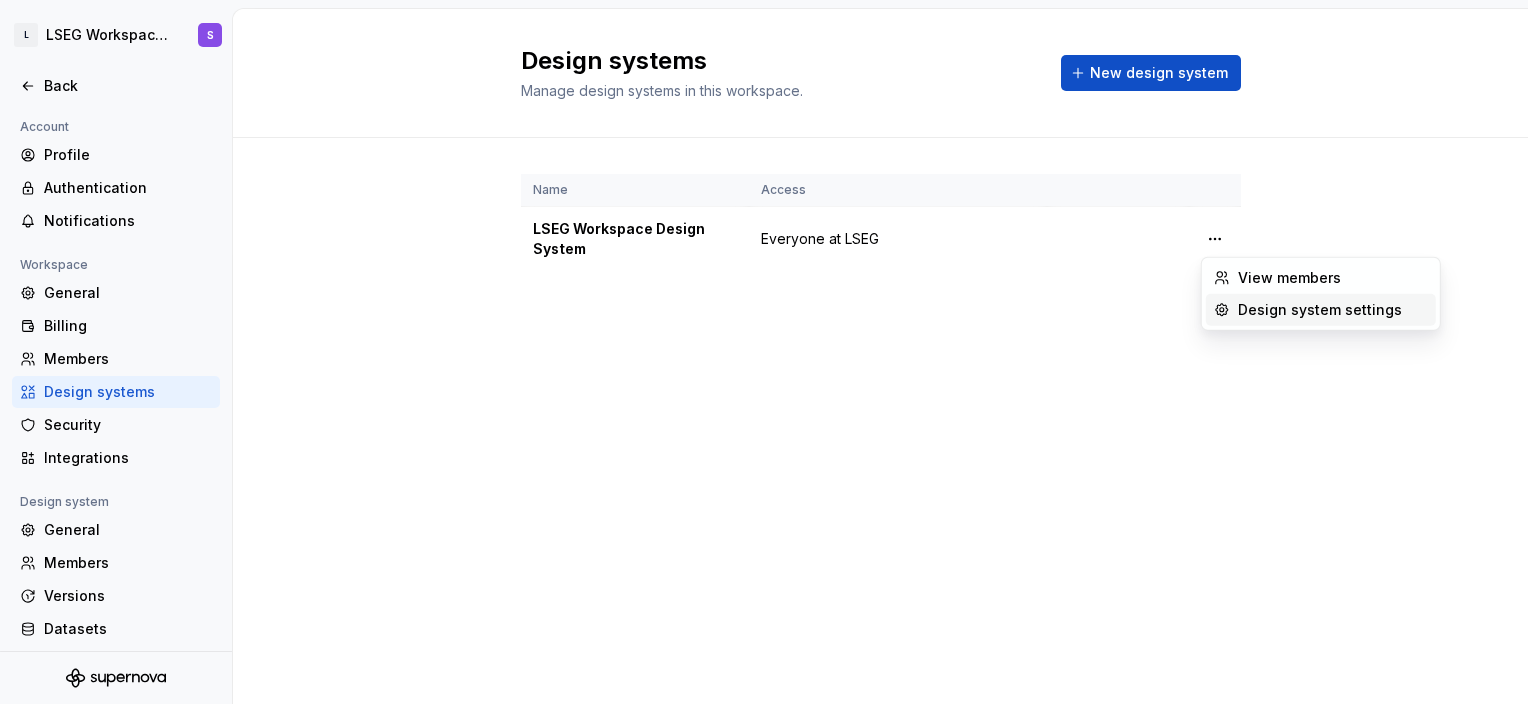 click on "Design system settings" at bounding box center [1321, 310] 